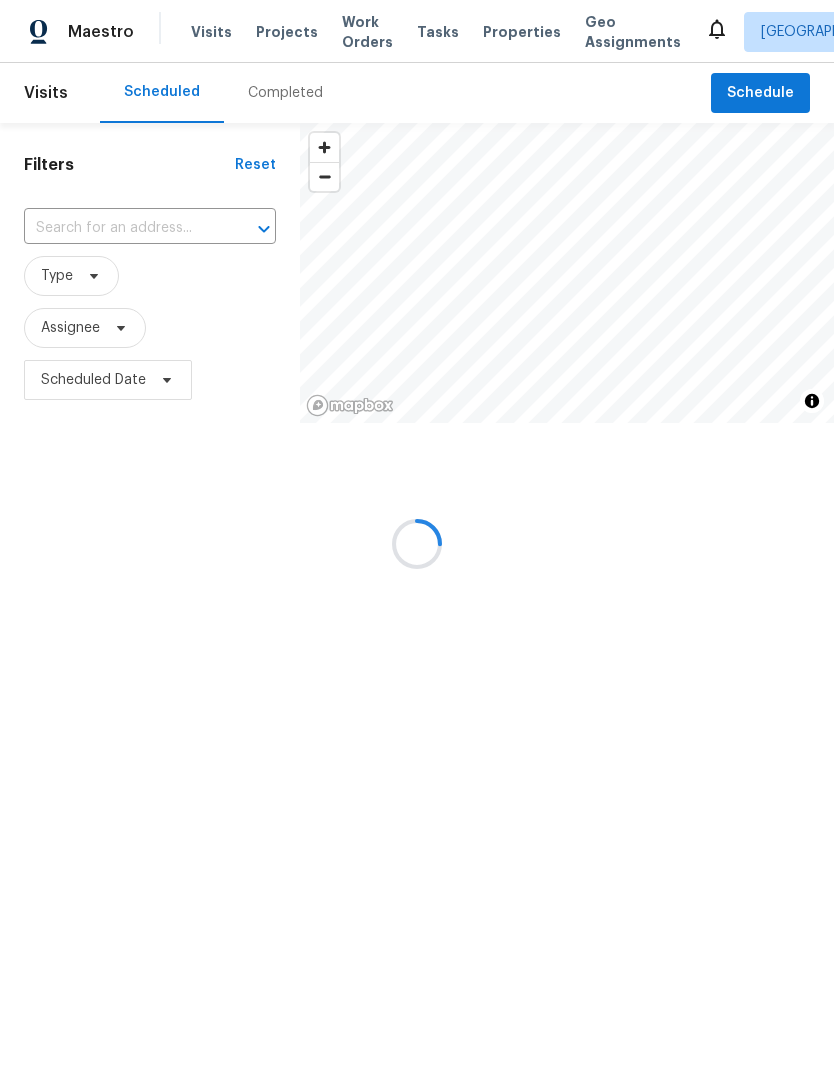 scroll, scrollTop: 0, scrollLeft: 0, axis: both 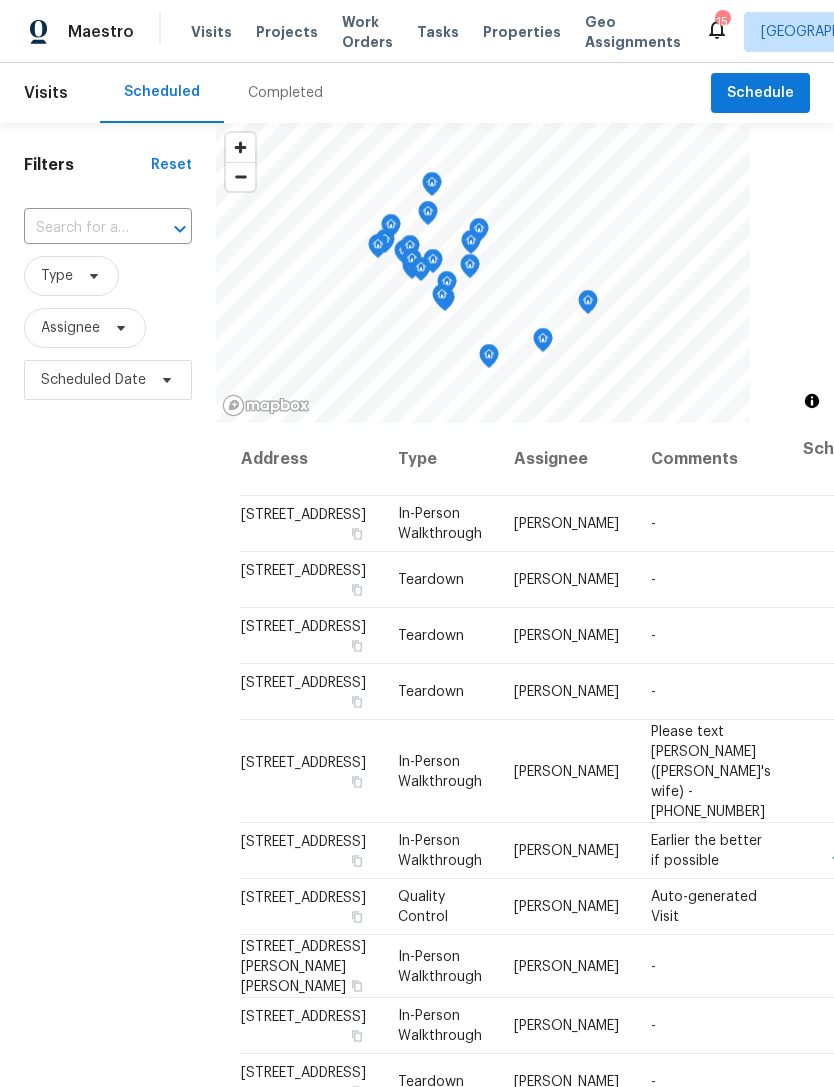click on "Visits" at bounding box center (211, 32) 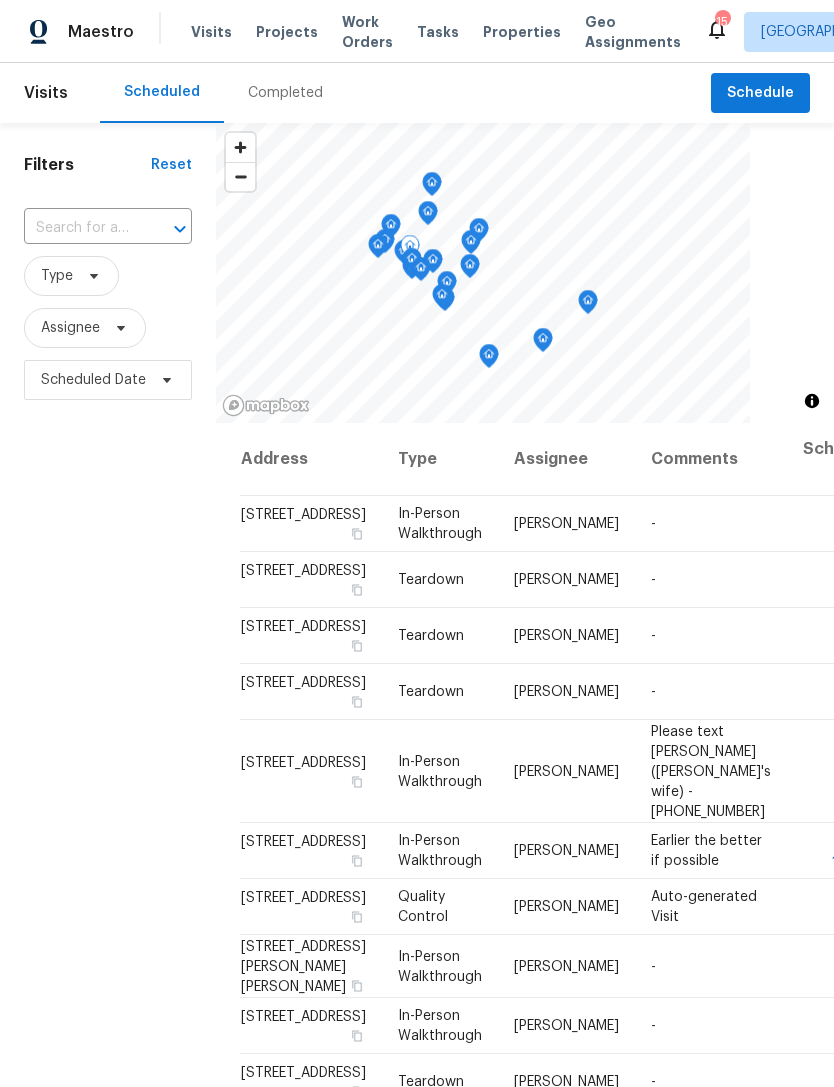 click at bounding box center [0, 0] 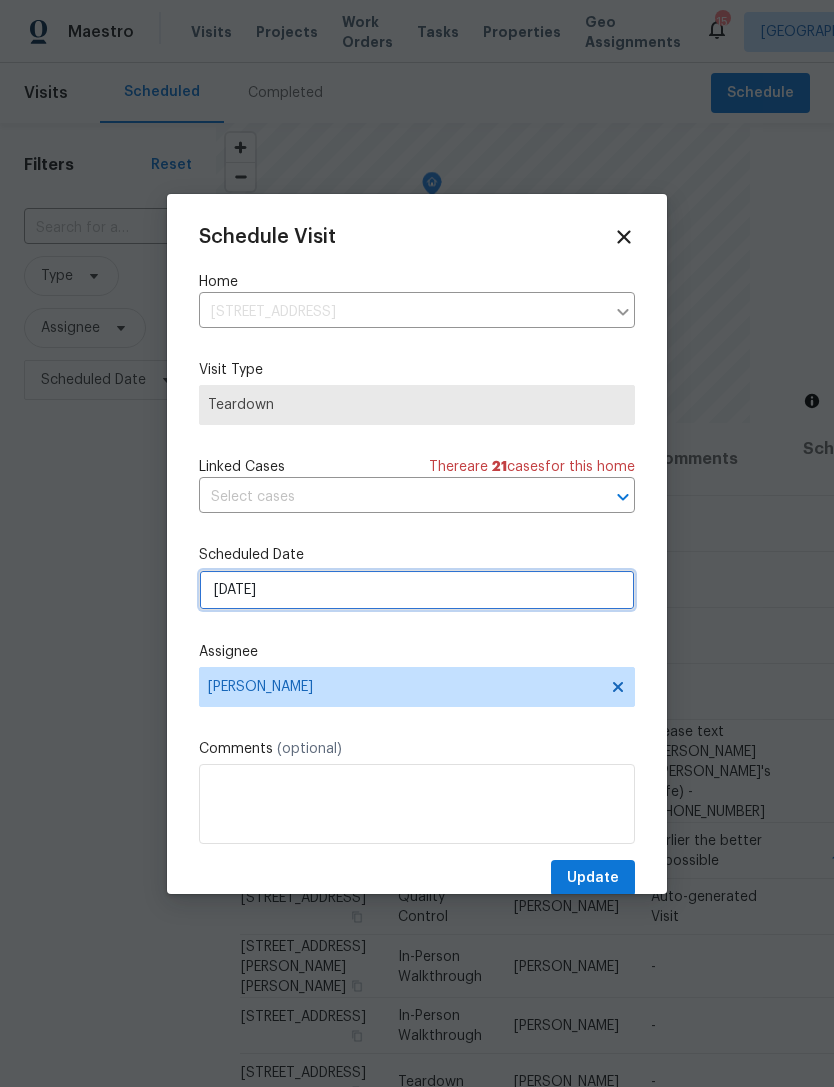click on "[DATE]" at bounding box center [417, 590] 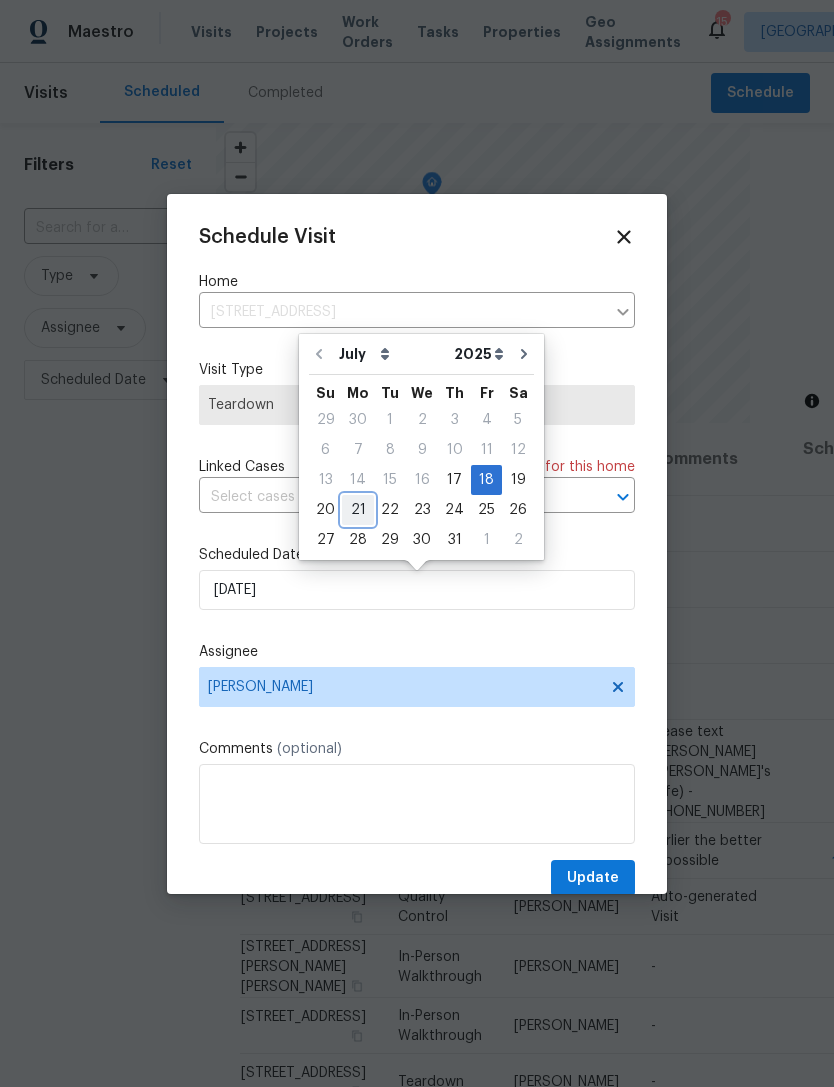 click on "21" at bounding box center (358, 510) 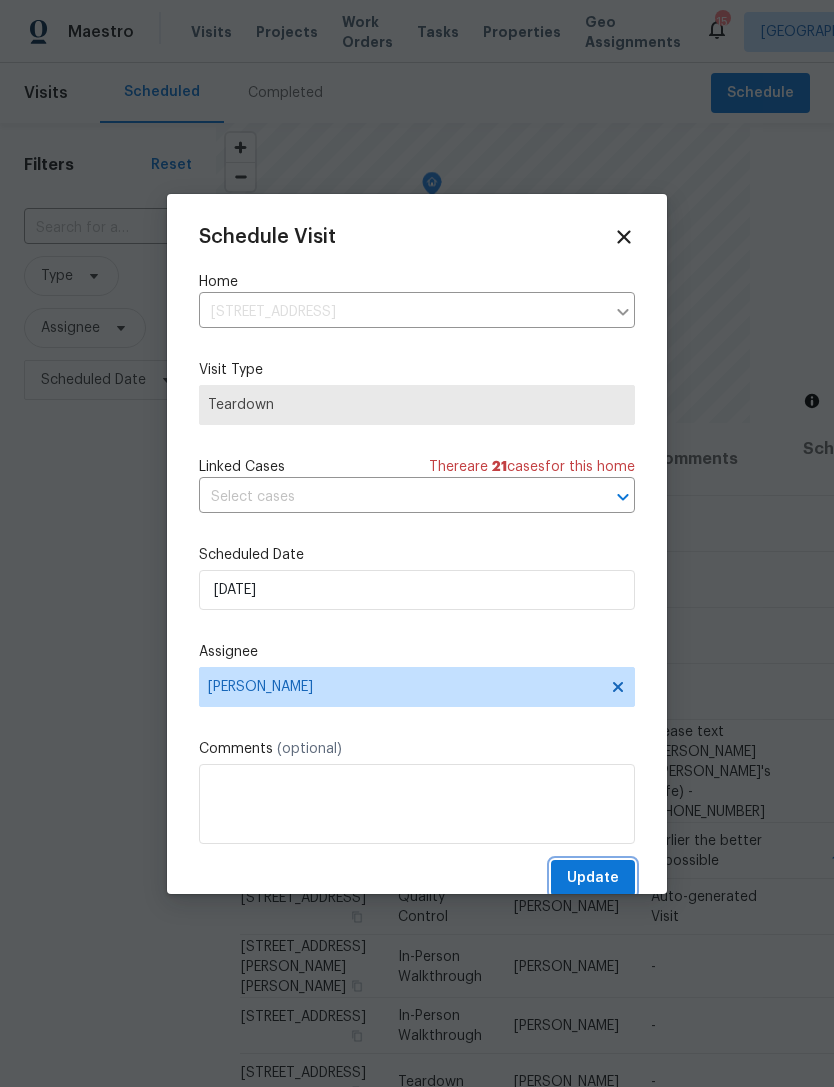 click on "Update" at bounding box center [593, 878] 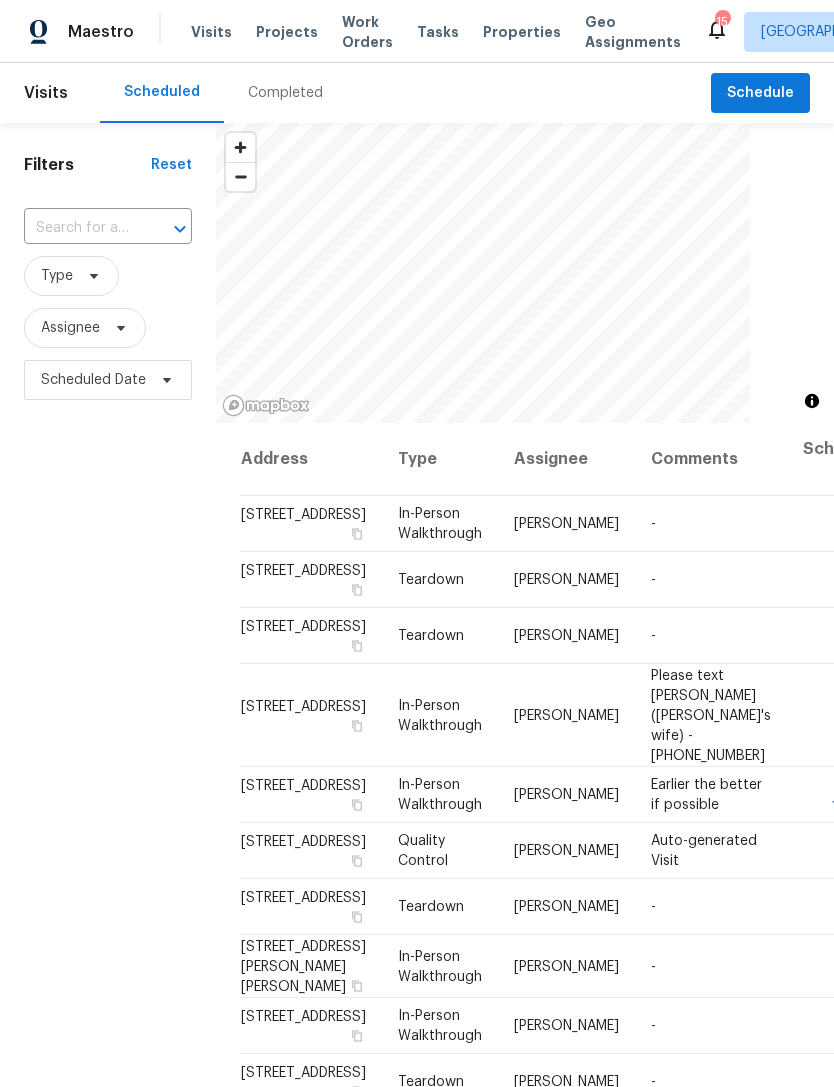 scroll, scrollTop: 0, scrollLeft: 0, axis: both 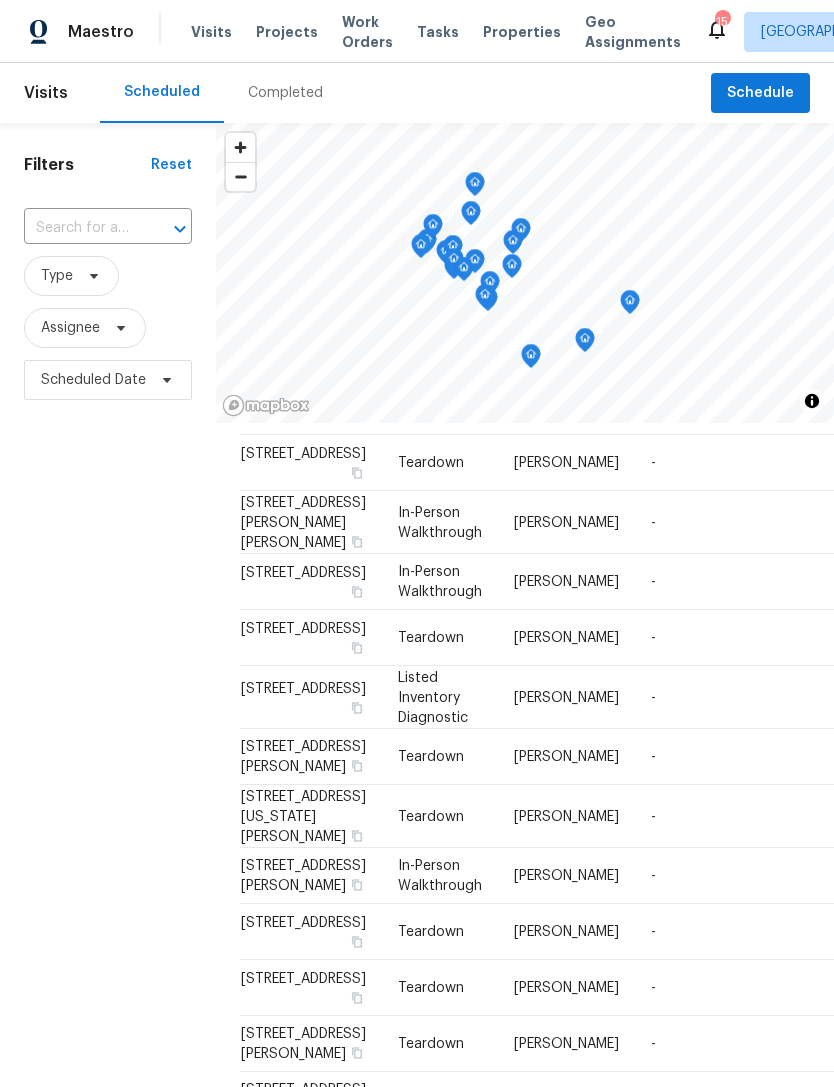 click on "Work Orders" at bounding box center [367, 32] 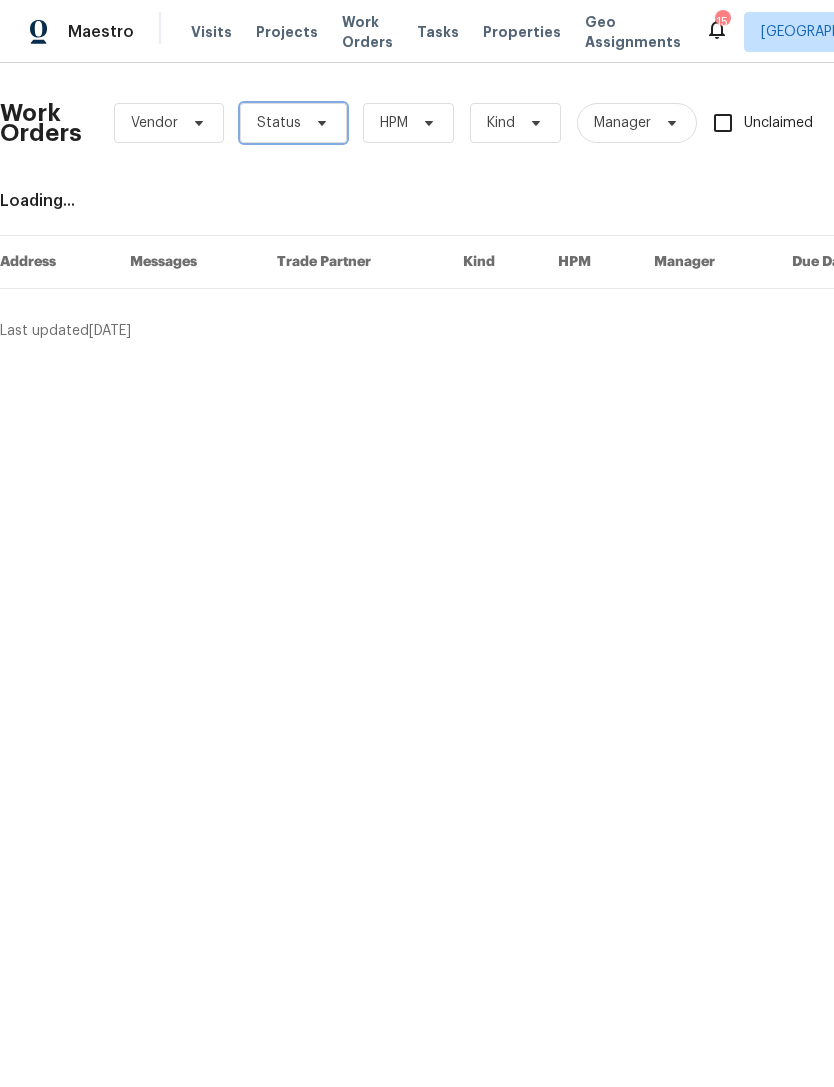 click 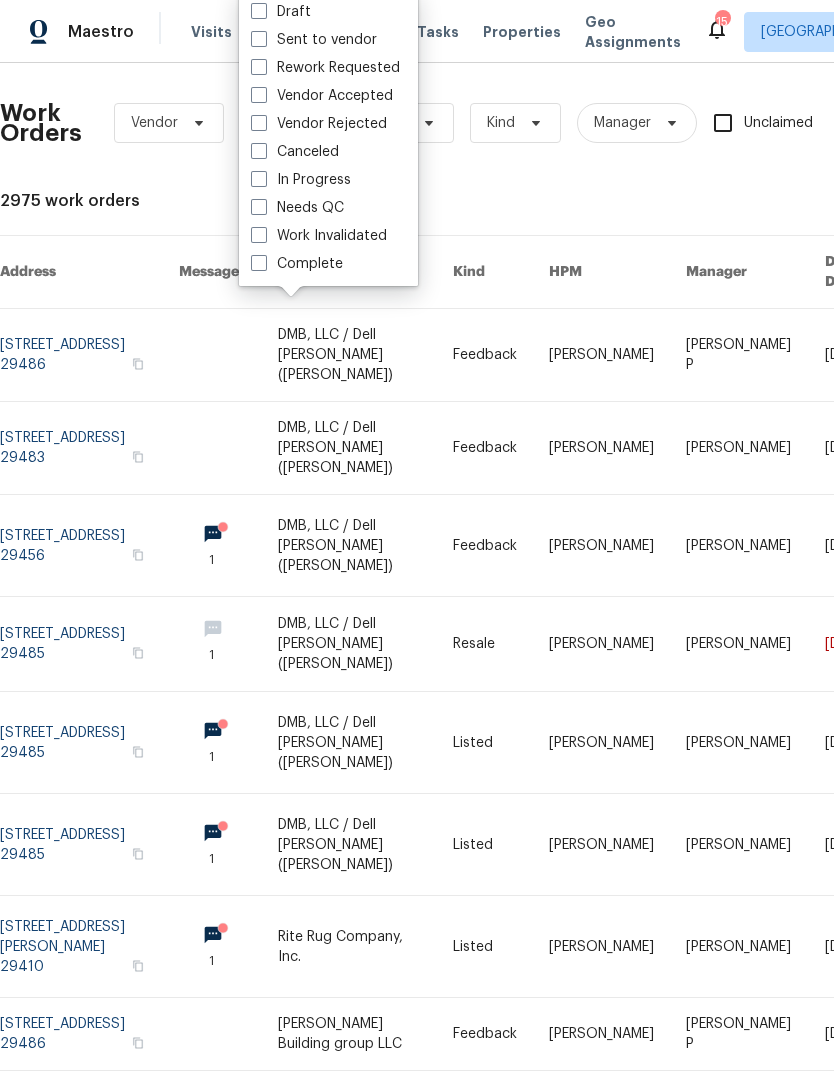 click on "Needs QC" at bounding box center (297, 208) 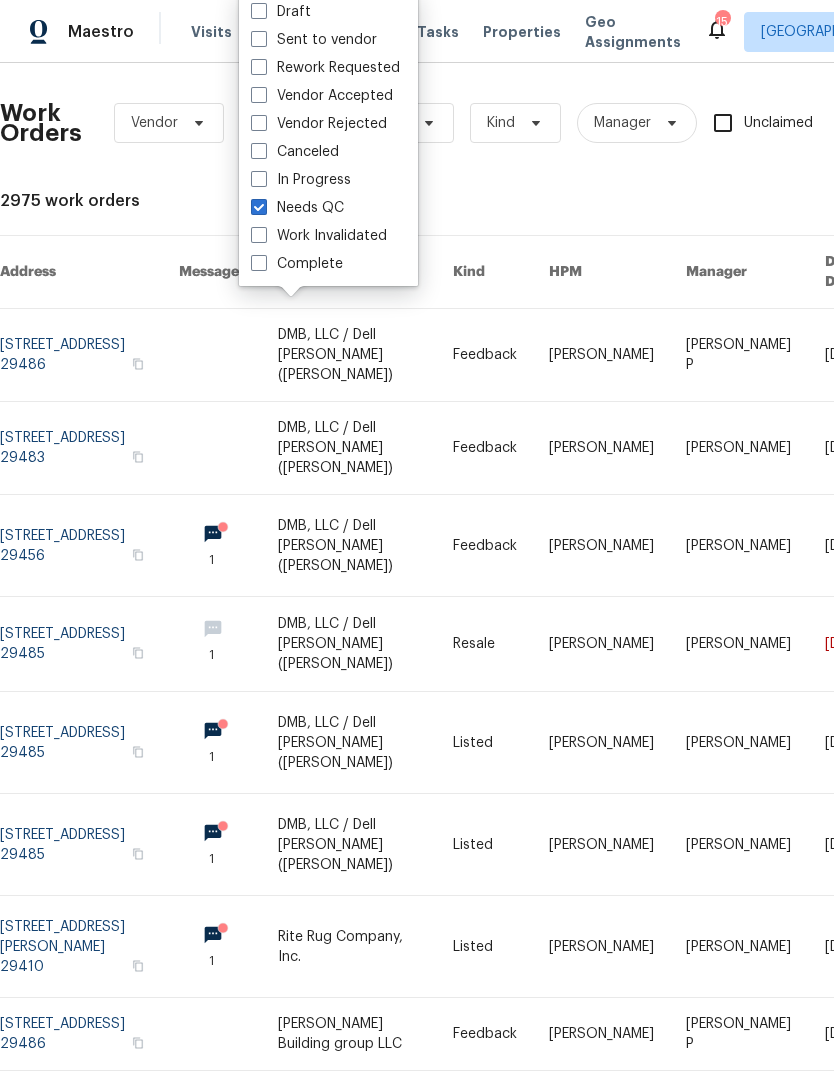 checkbox on "true" 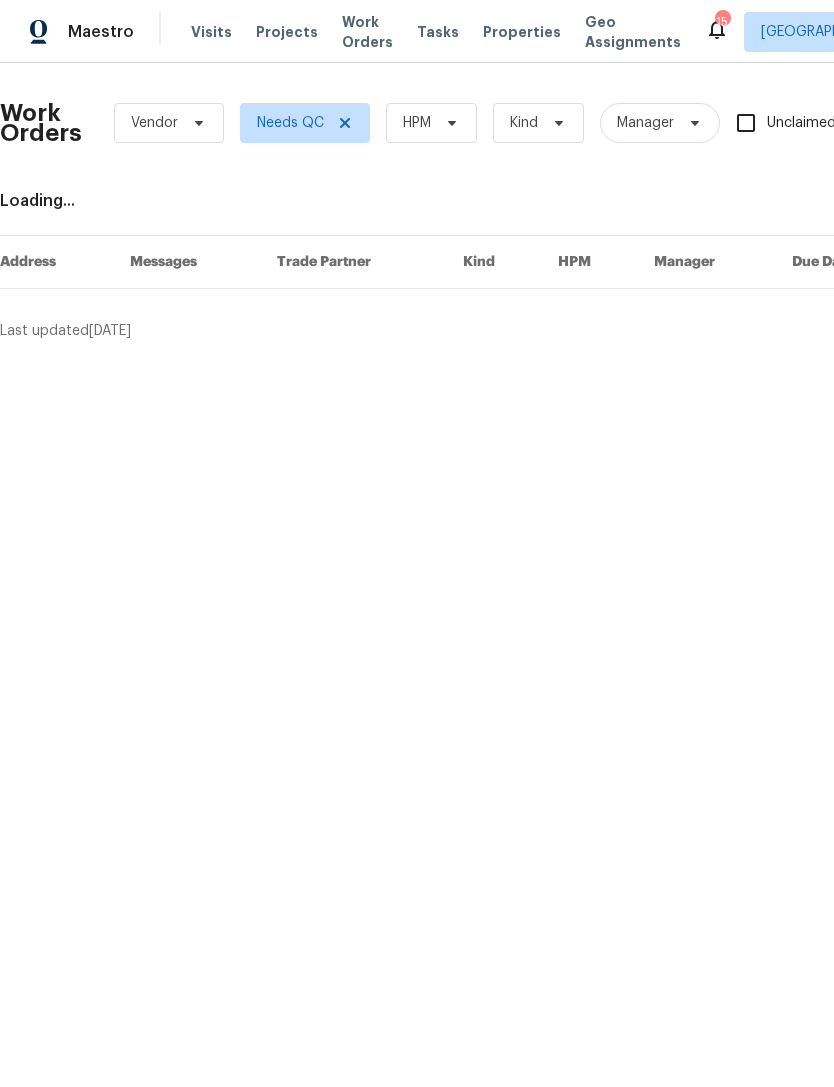 scroll, scrollTop: 0, scrollLeft: 0, axis: both 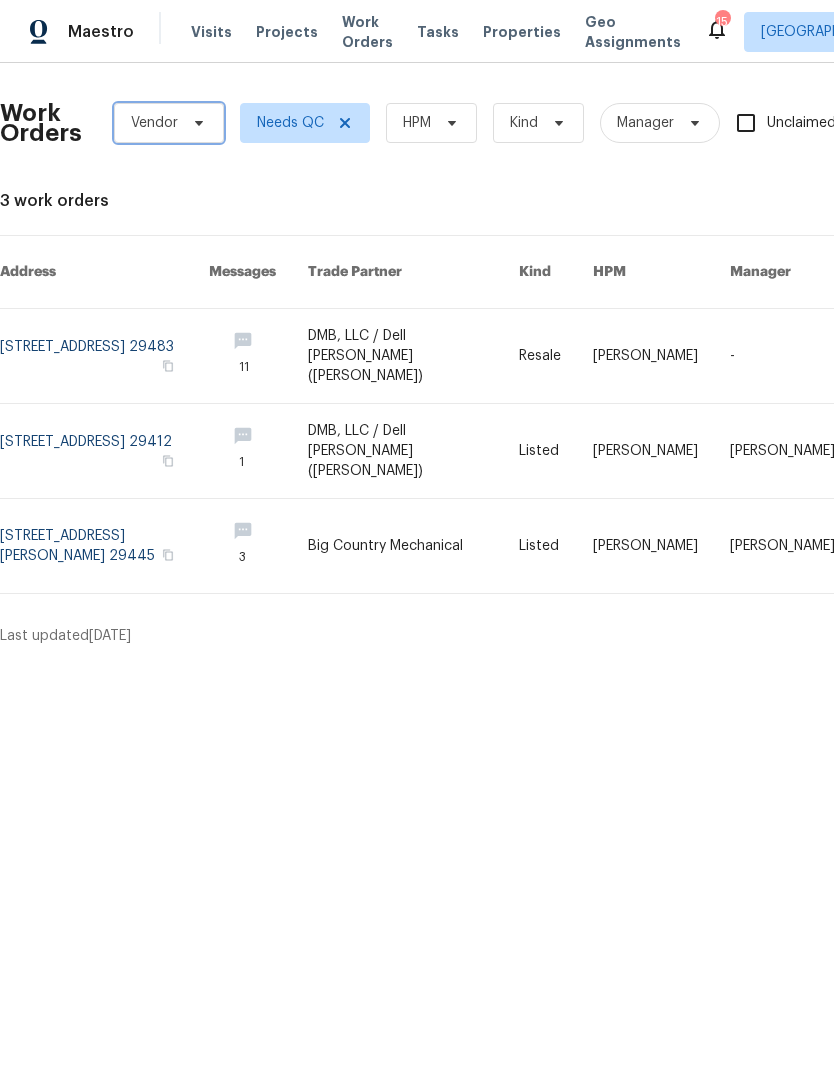 click 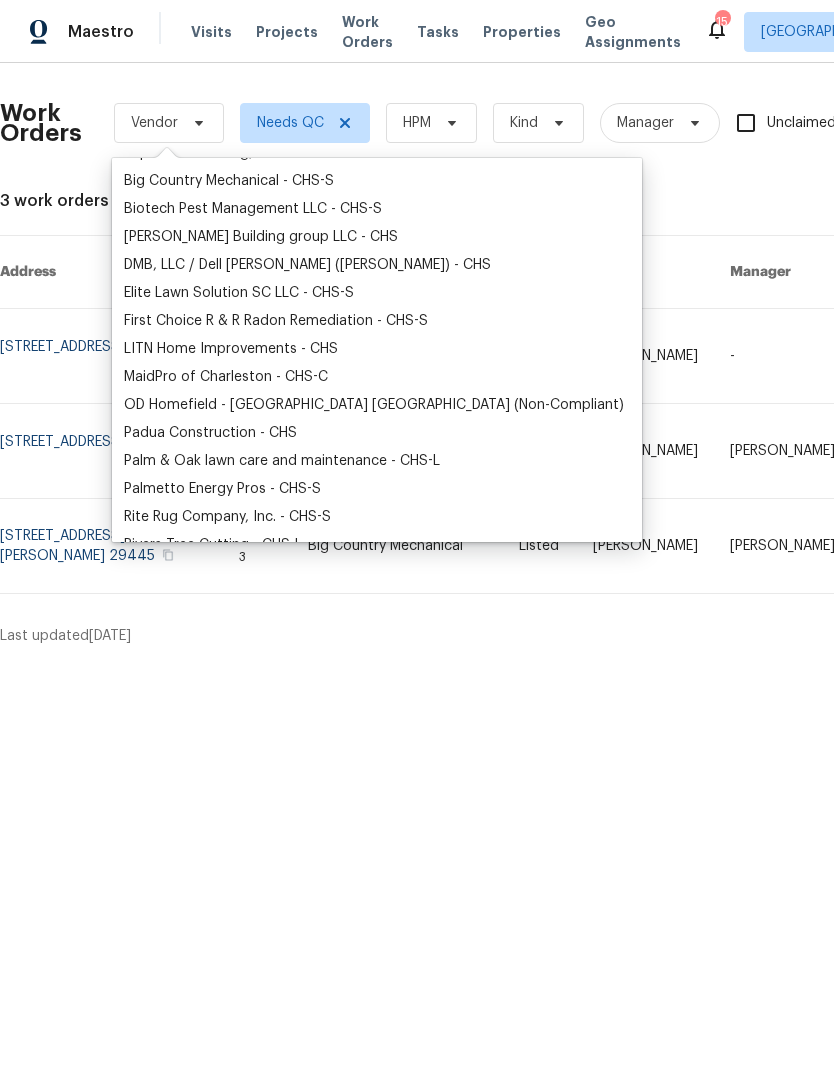 scroll, scrollTop: 180, scrollLeft: 0, axis: vertical 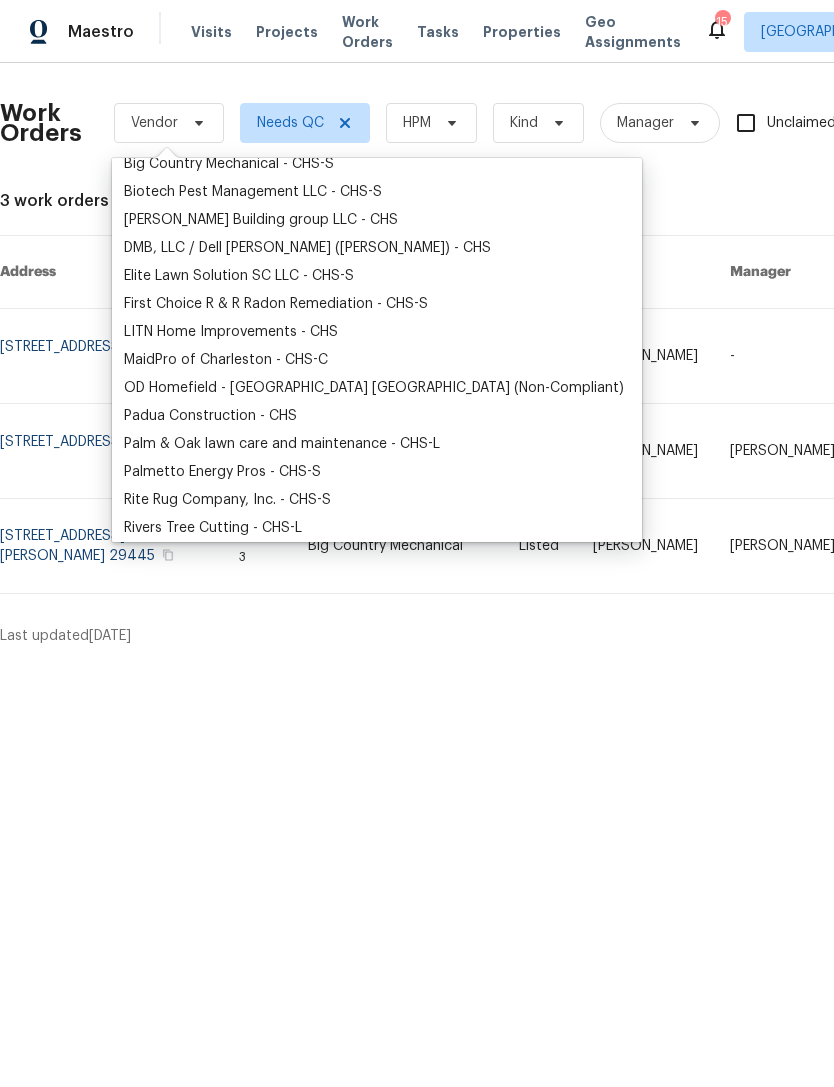 click on "Palm & Oak lawn care and maintenance - CHS-L" at bounding box center (282, 444) 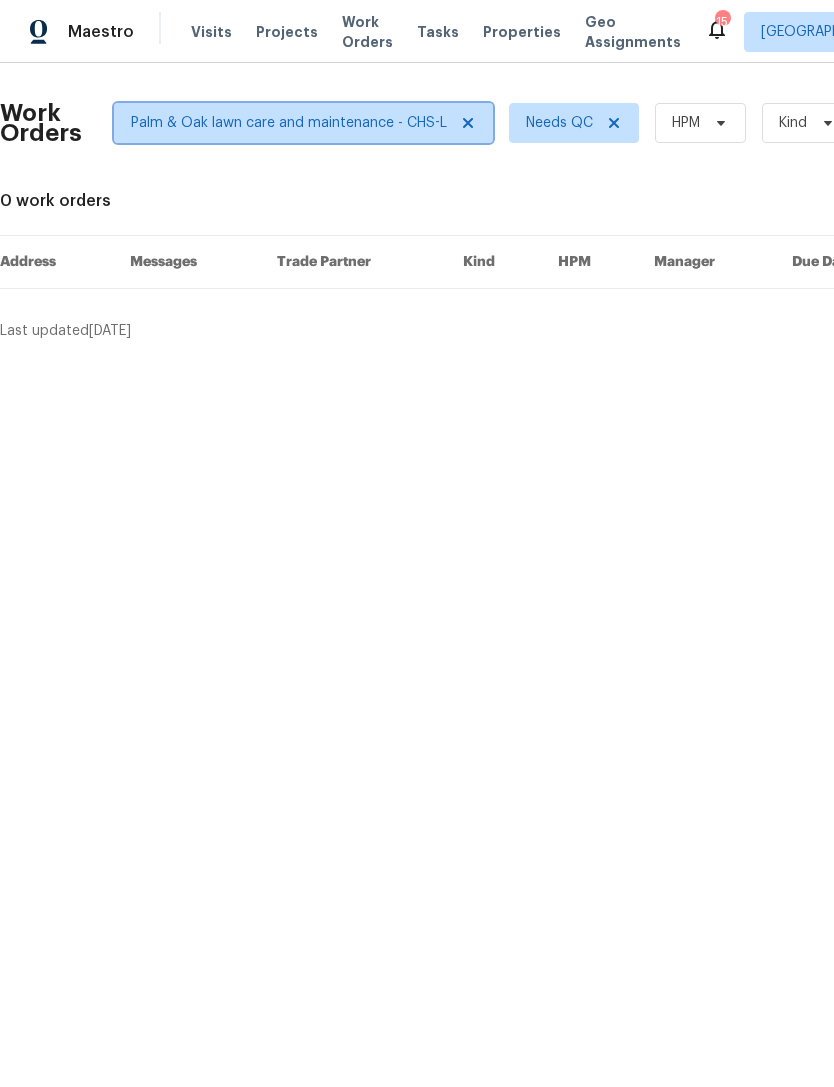 click 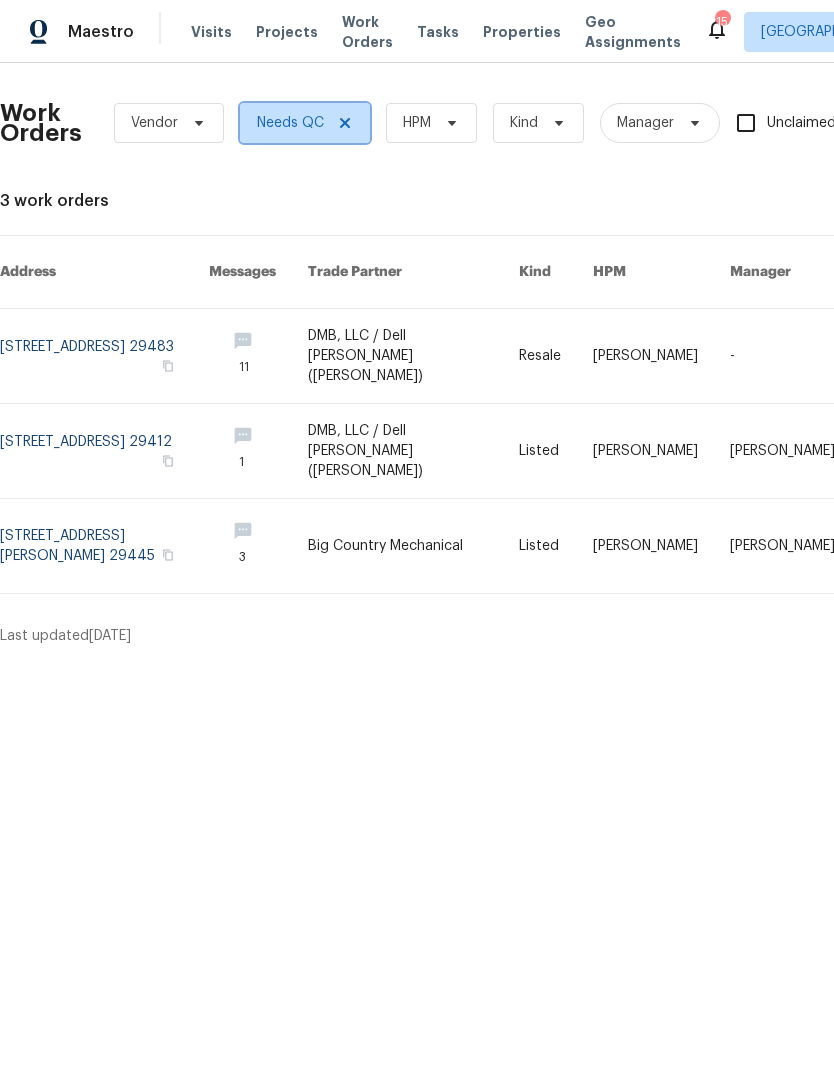 click 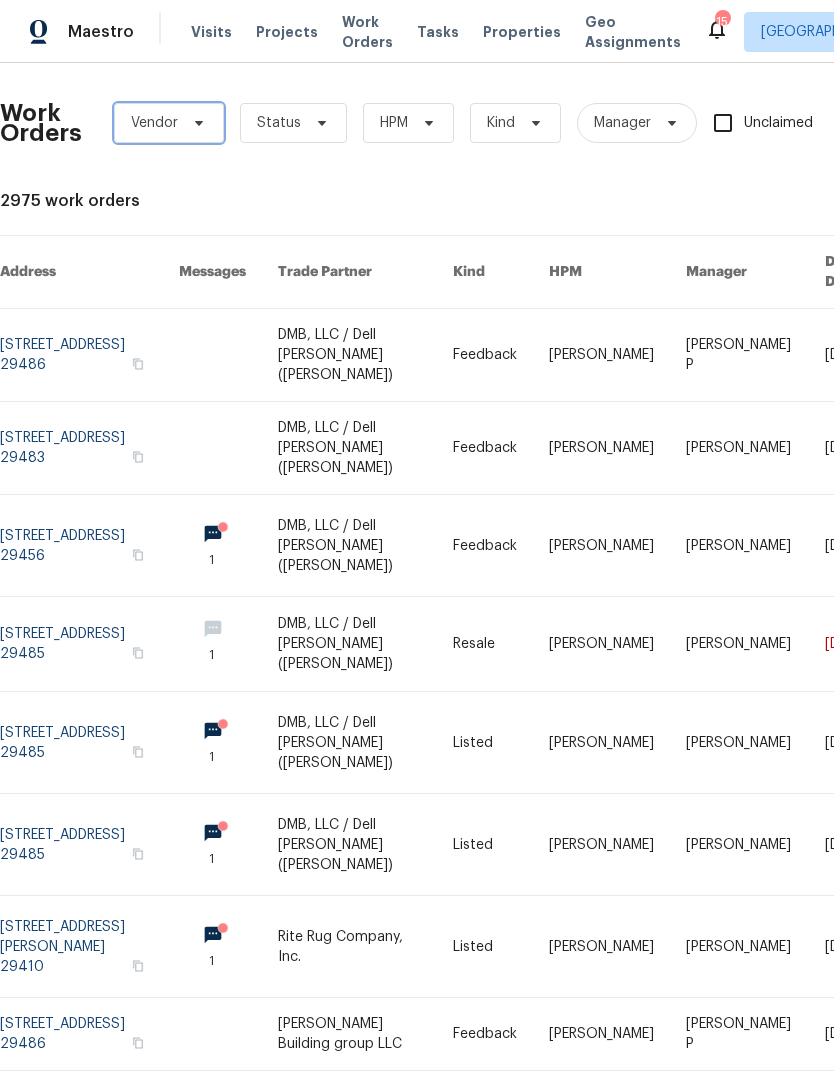 click 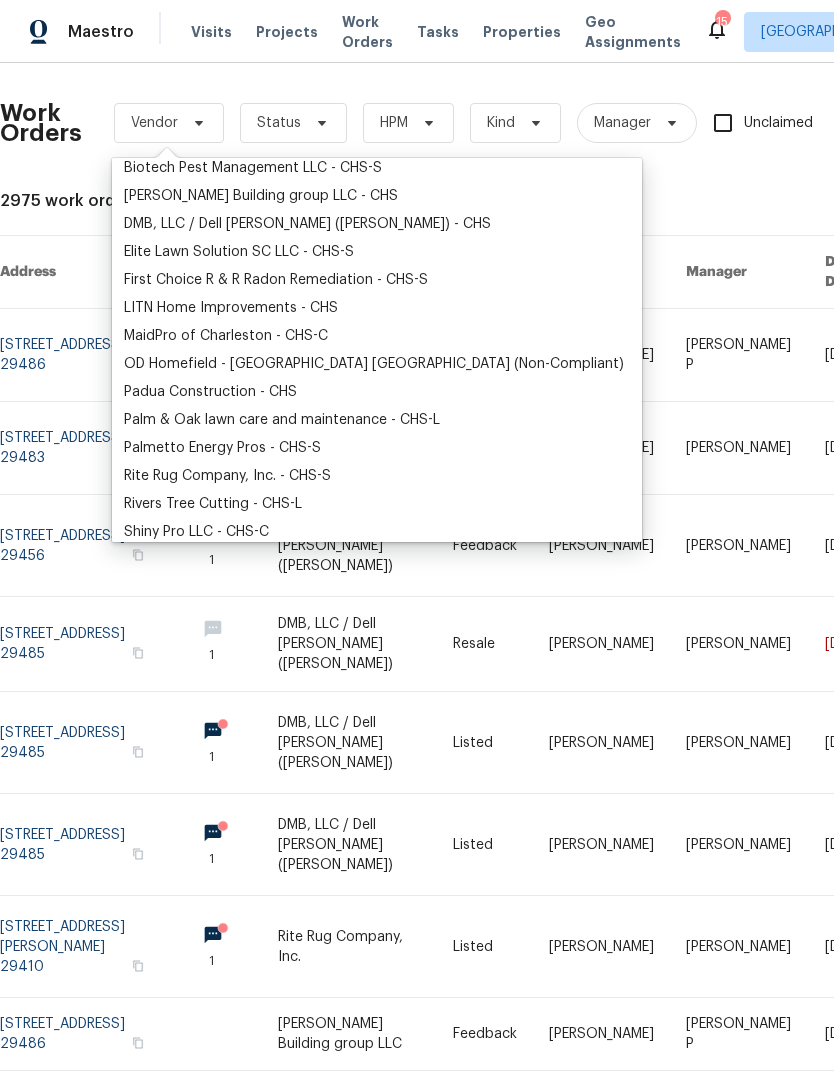 scroll, scrollTop: 218, scrollLeft: 0, axis: vertical 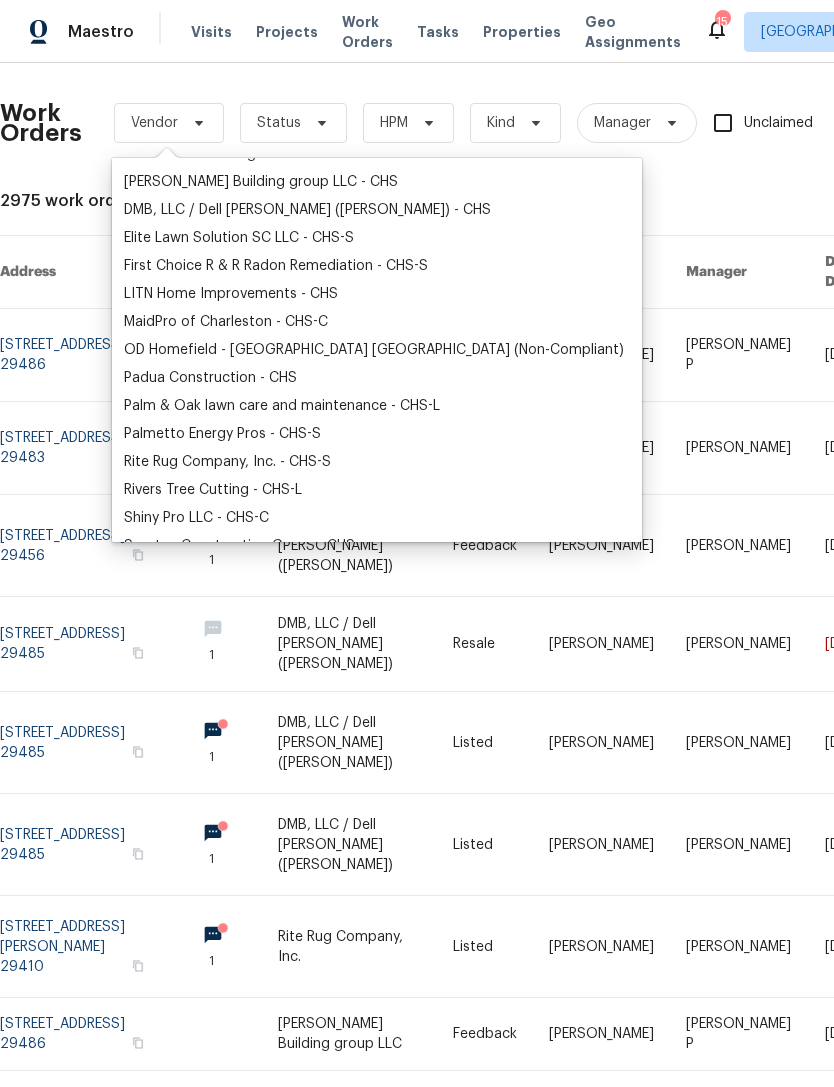 click on "Palm & Oak lawn care and maintenance - CHS-L" at bounding box center (282, 406) 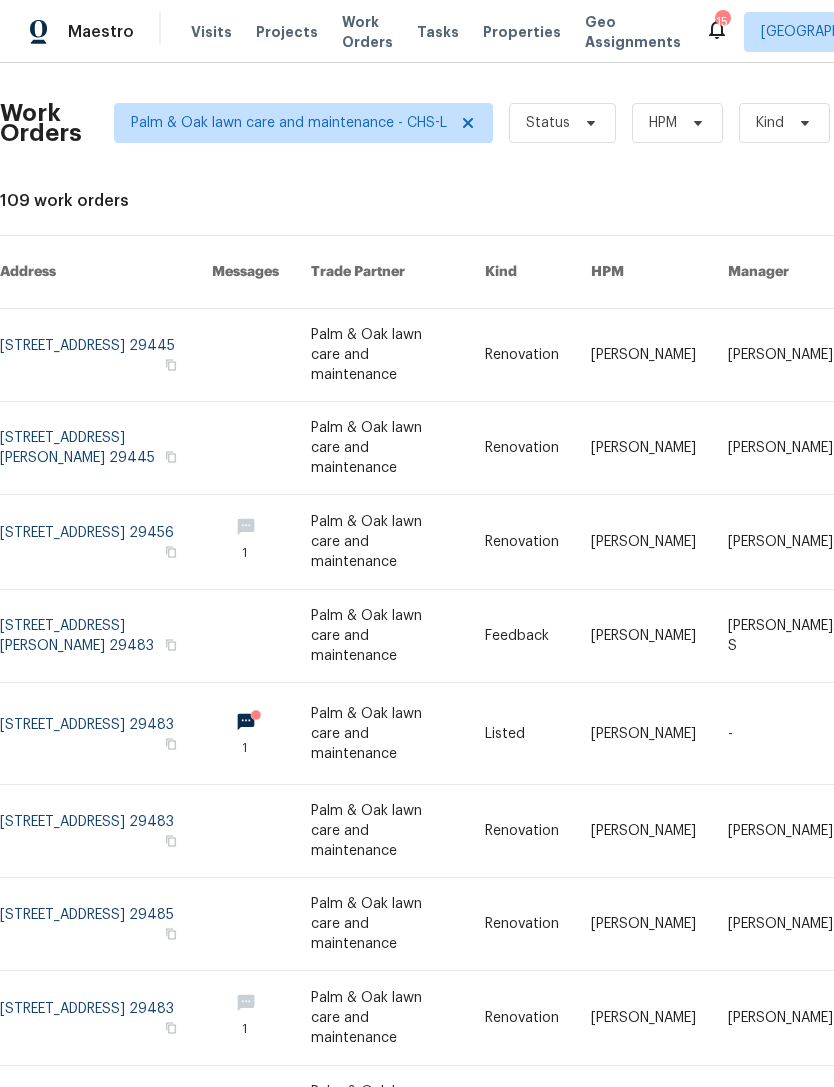 click at bounding box center (106, 355) 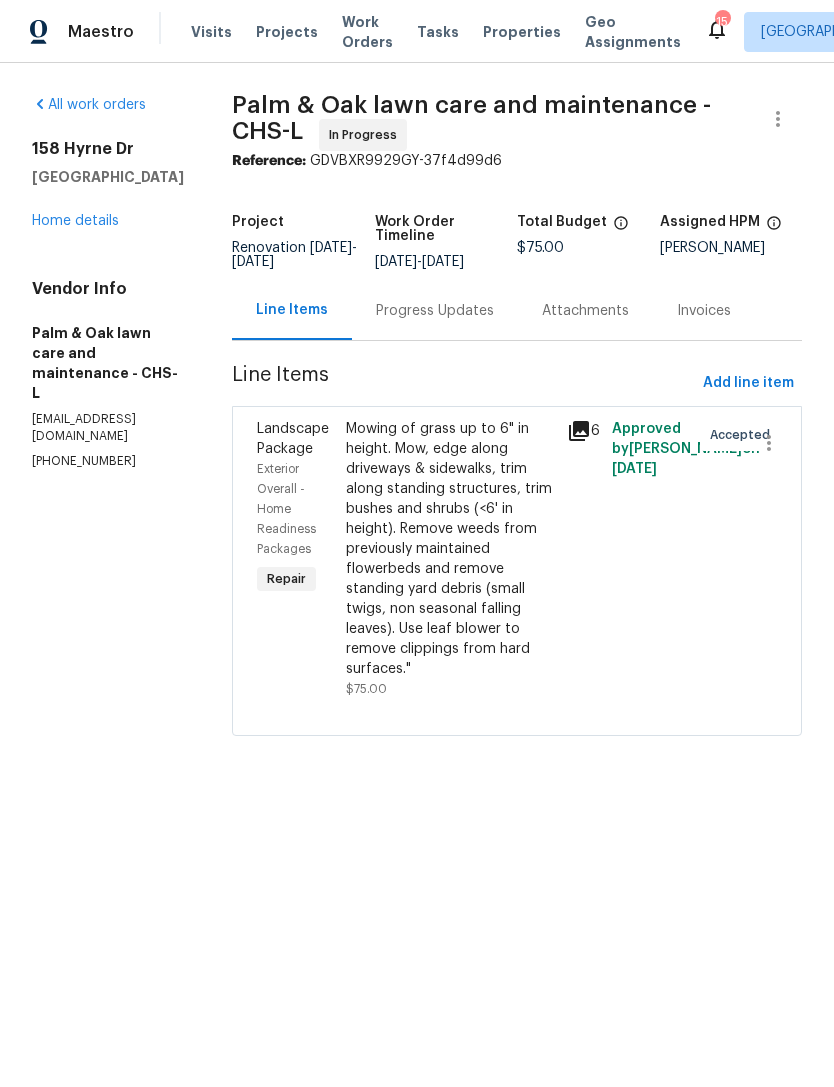 click on "Mowing of grass up to 6" in height. Mow, edge along driveways & sidewalks, trim along standing structures, trim bushes and shrubs (<6' in height). Remove weeds from previously maintained flowerbeds and remove standing yard debris (small twigs, non seasonal falling leaves).  Use leaf blower to remove clippings from hard surfaces."" at bounding box center (451, 549) 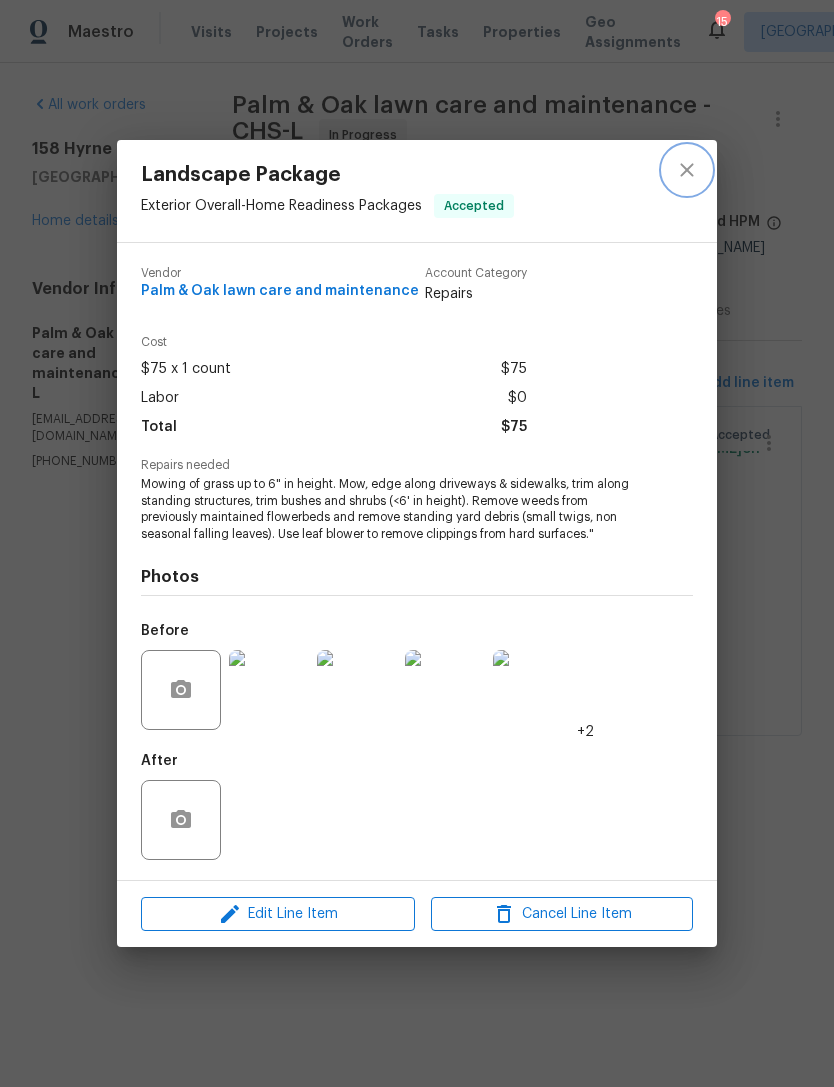 click at bounding box center [687, 170] 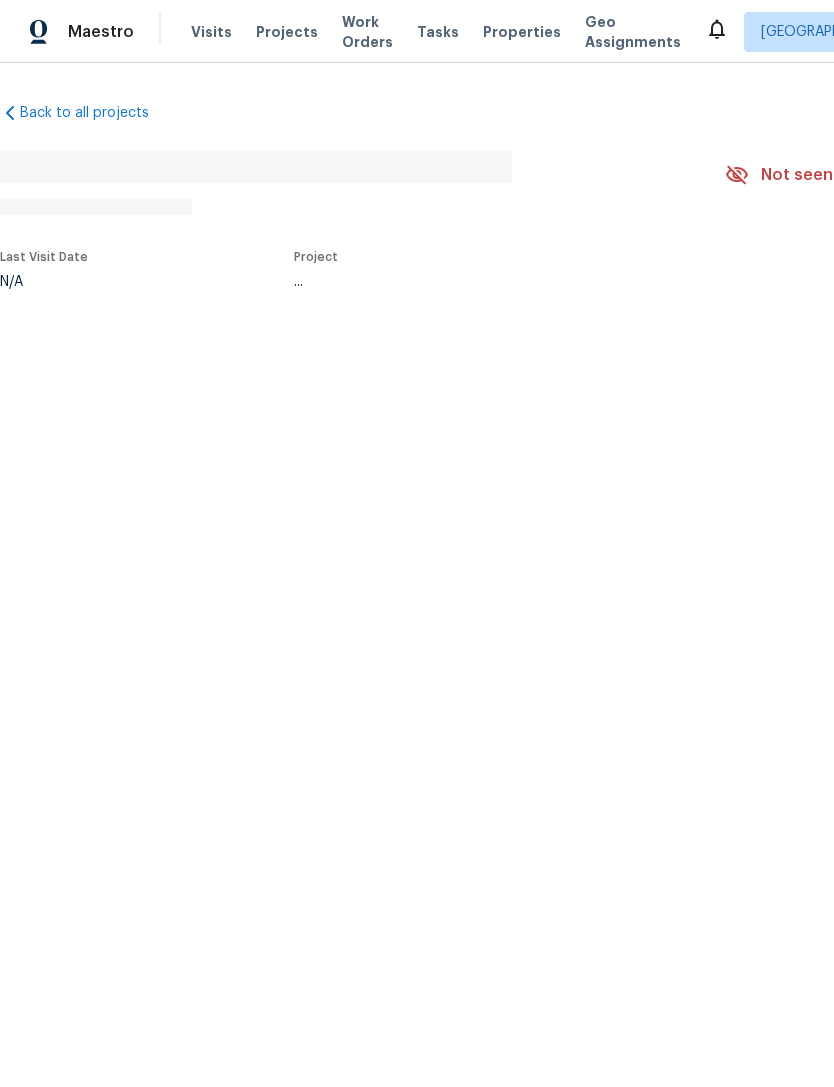 scroll, scrollTop: 0, scrollLeft: 0, axis: both 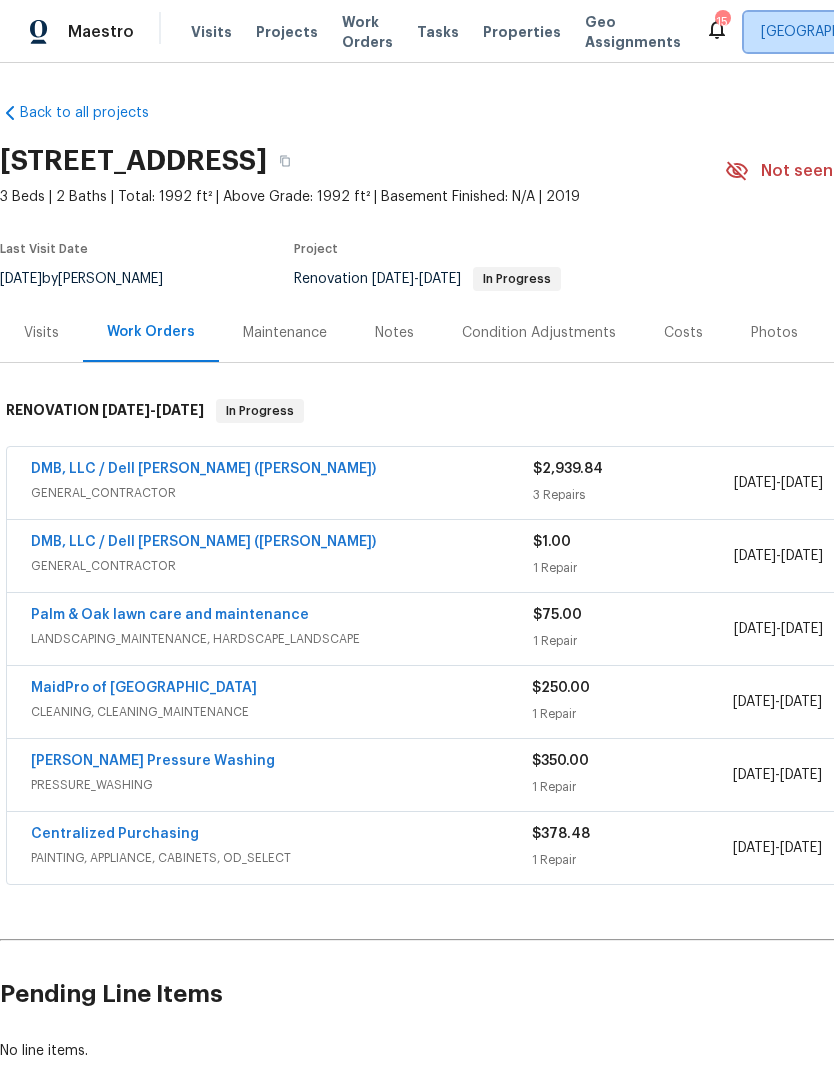 click on "[GEOGRAPHIC_DATA], [GEOGRAPHIC_DATA]" at bounding box center (903, 32) 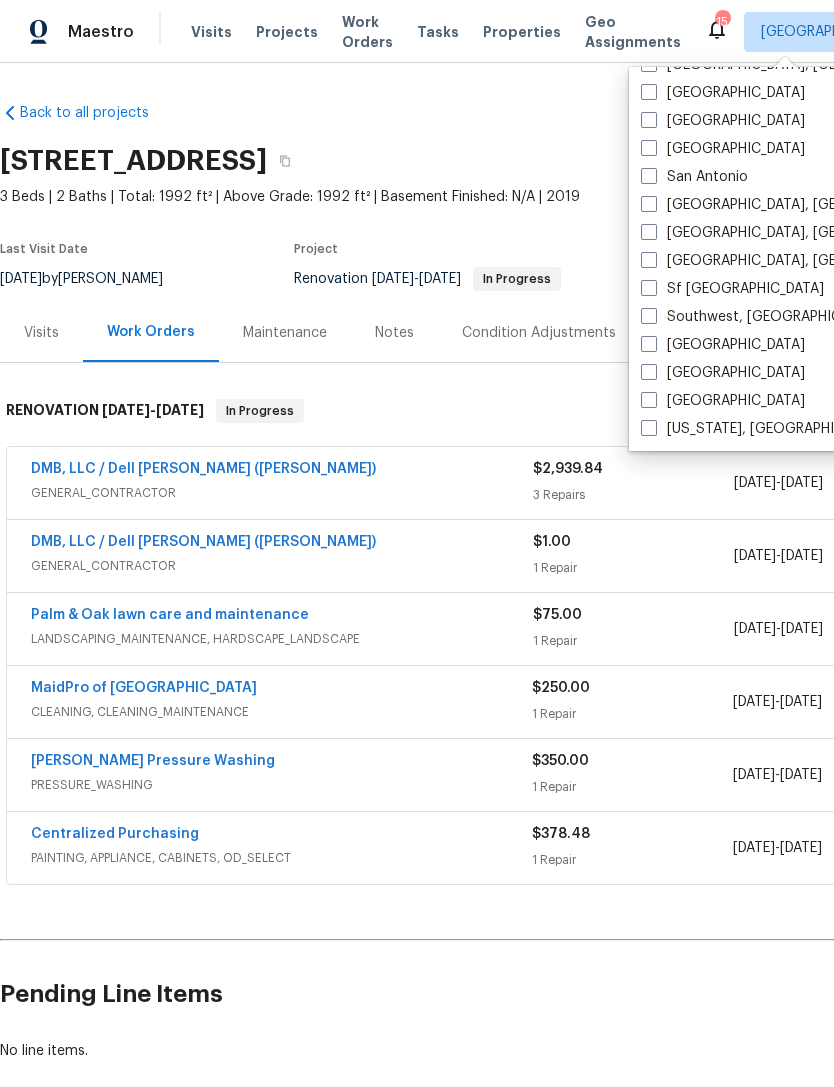 click on "[US_STATE], [GEOGRAPHIC_DATA]" at bounding box center (764, 429) 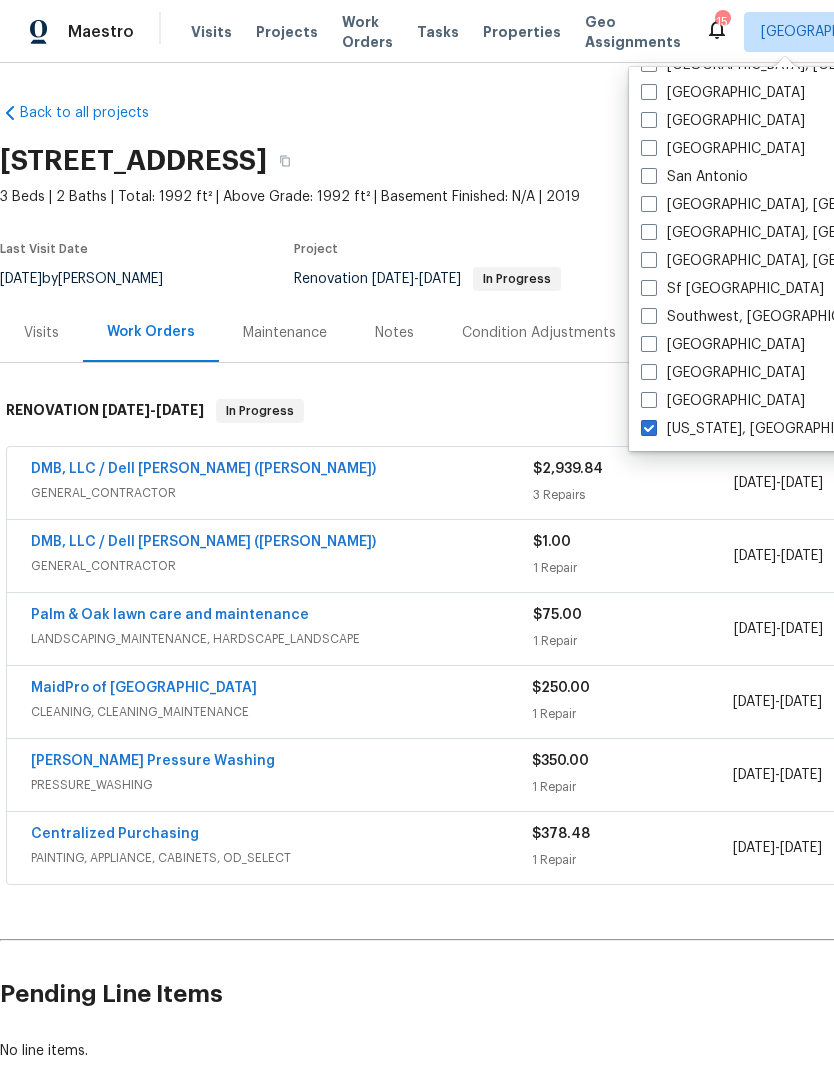 checkbox on "true" 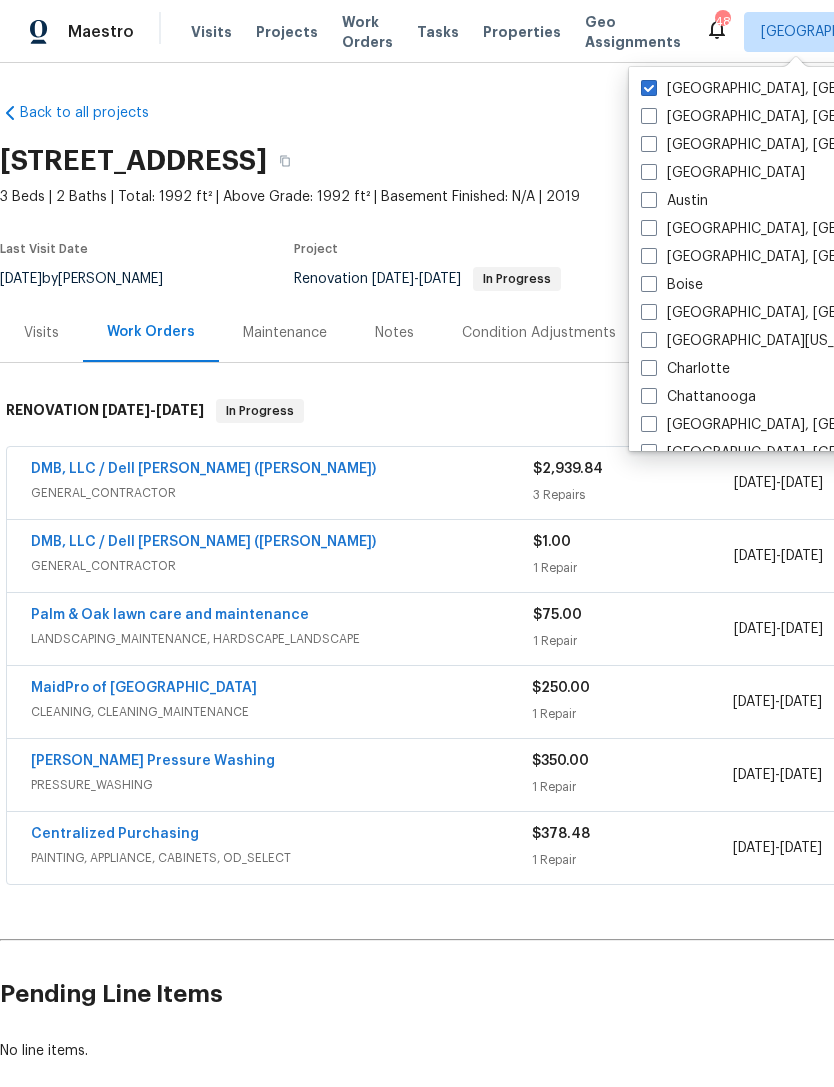 scroll, scrollTop: 0, scrollLeft: 0, axis: both 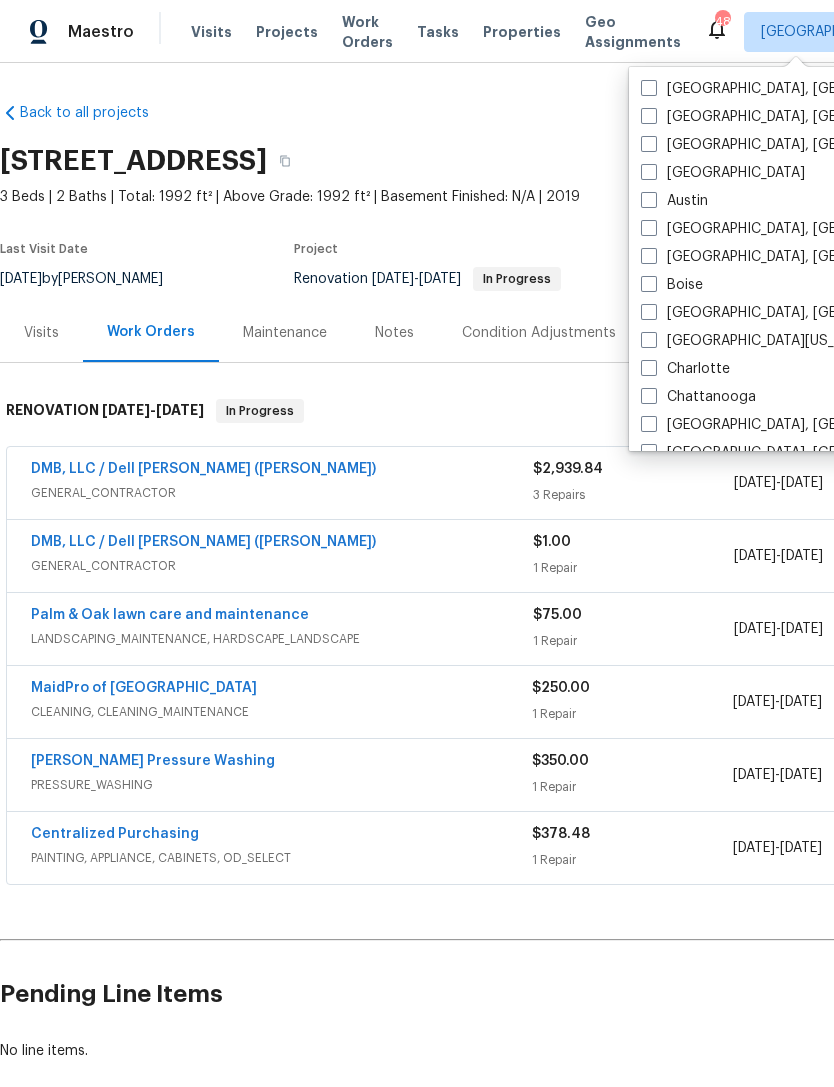 checkbox on "false" 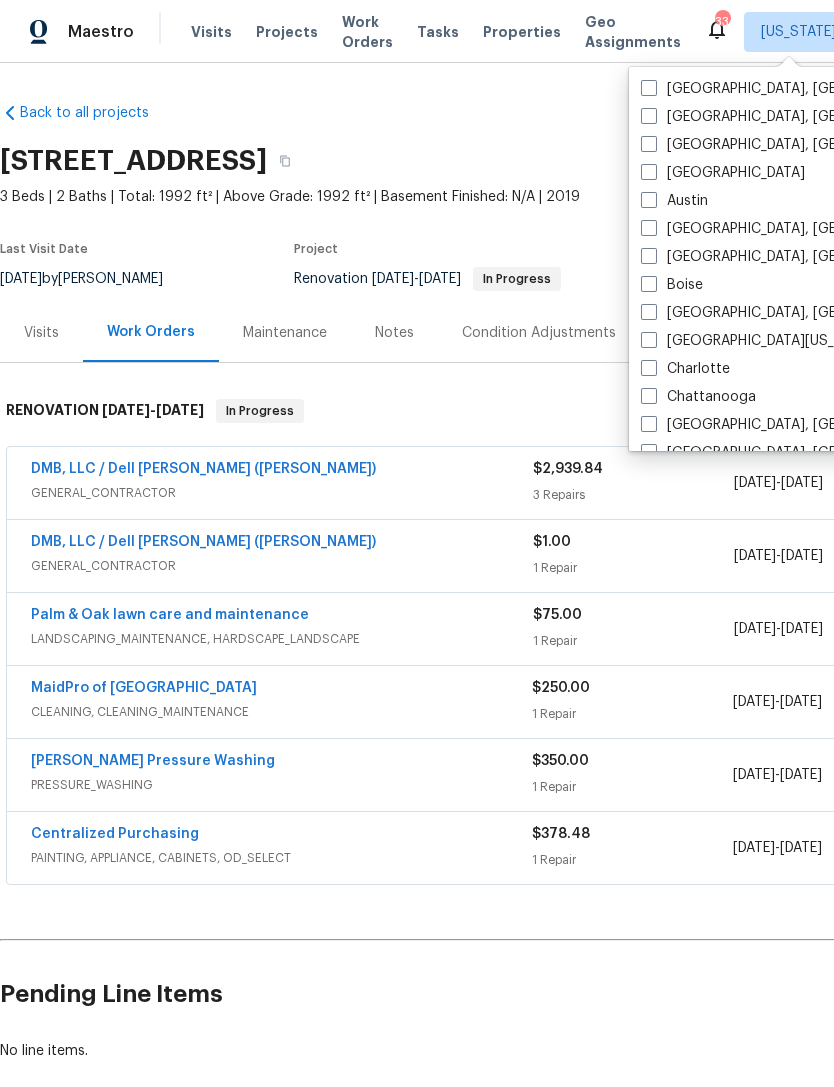 click on "Properties" at bounding box center (522, 32) 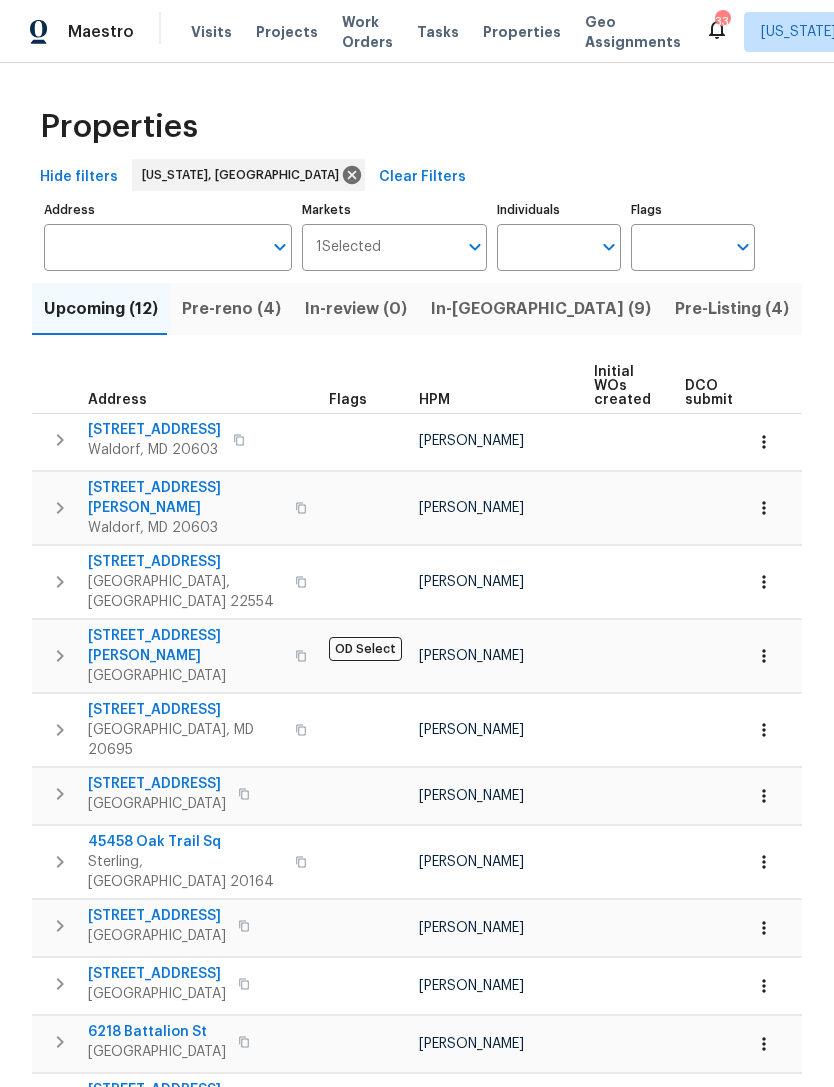 click on "Visits" at bounding box center [211, 32] 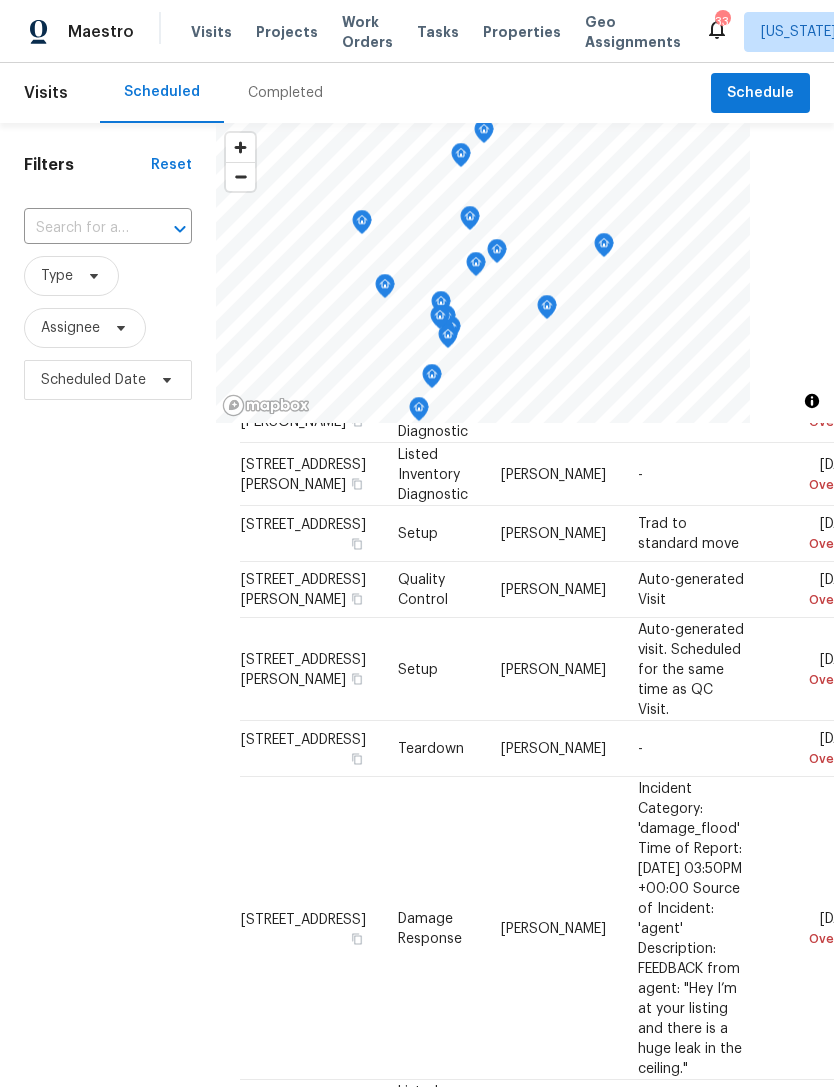 scroll, scrollTop: 3254, scrollLeft: 0, axis: vertical 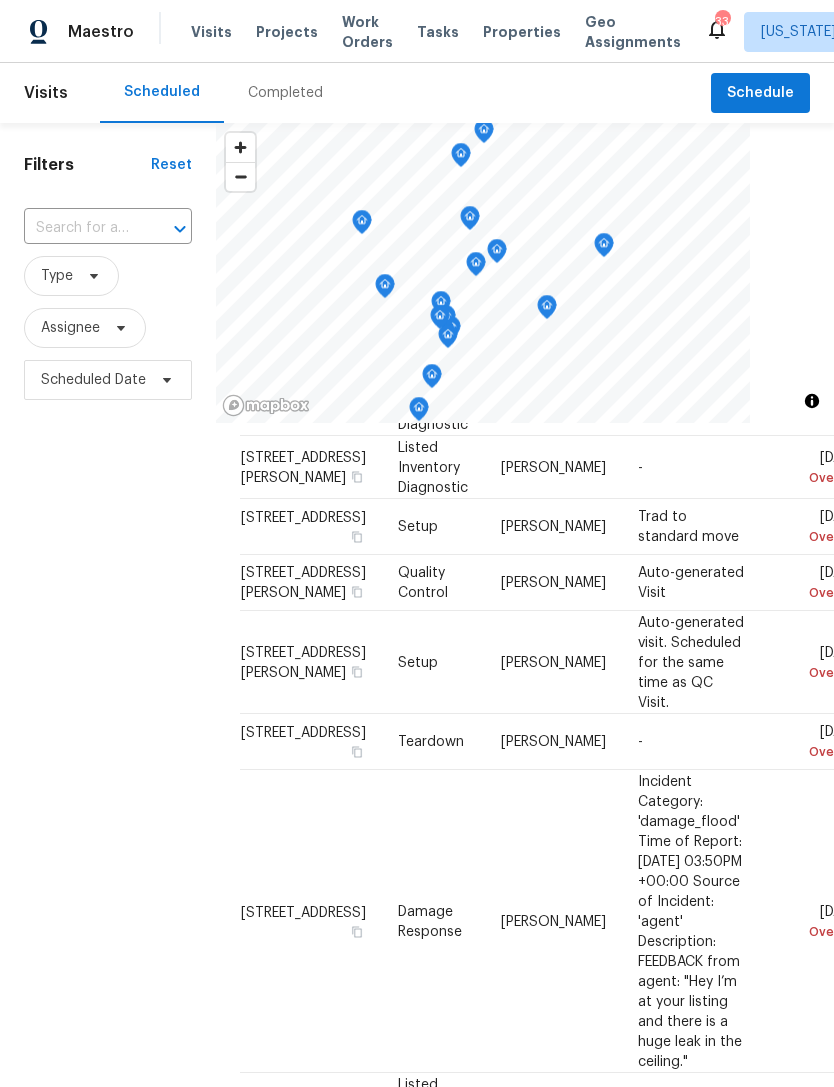 click on "Completed" at bounding box center [285, 93] 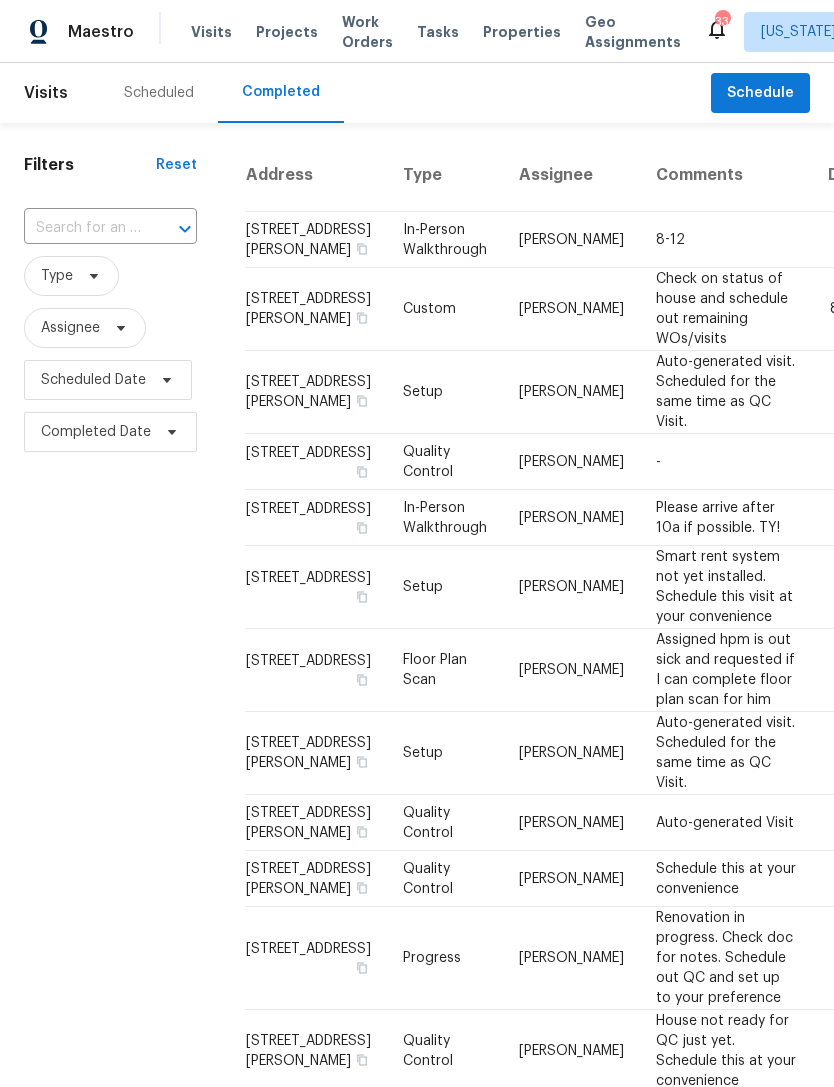 scroll, scrollTop: 0, scrollLeft: 0, axis: both 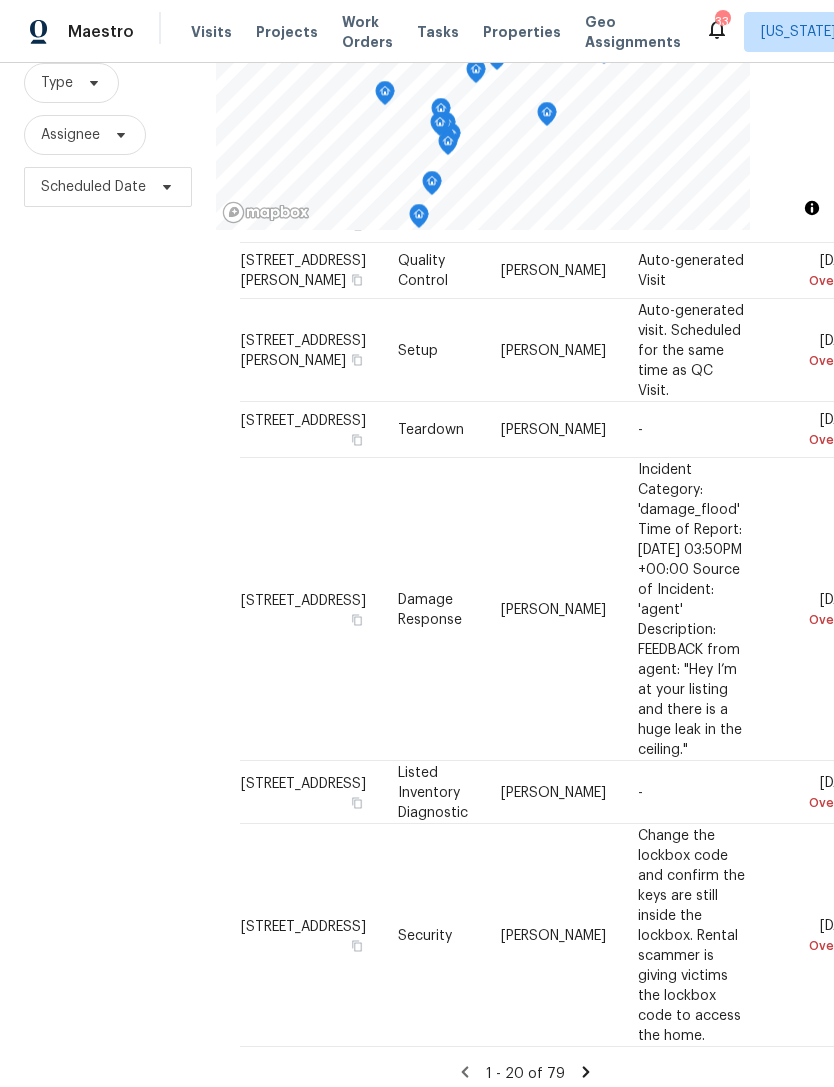 click 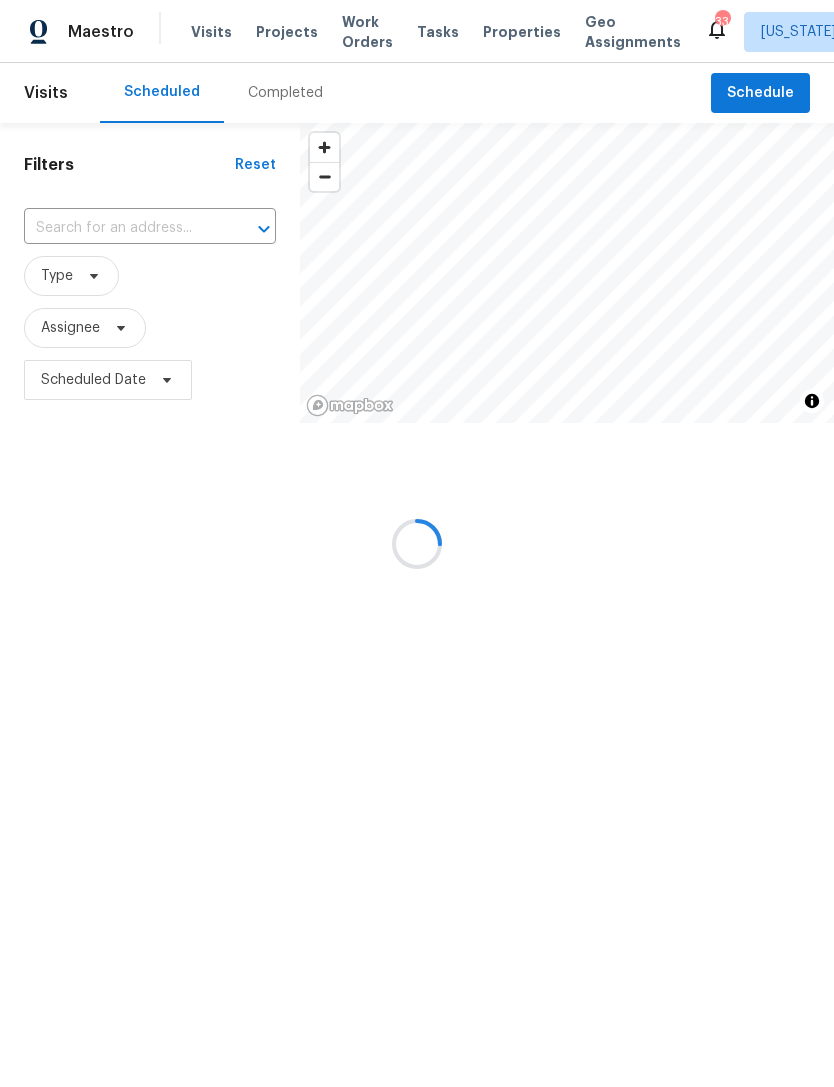 scroll, scrollTop: 0, scrollLeft: 0, axis: both 